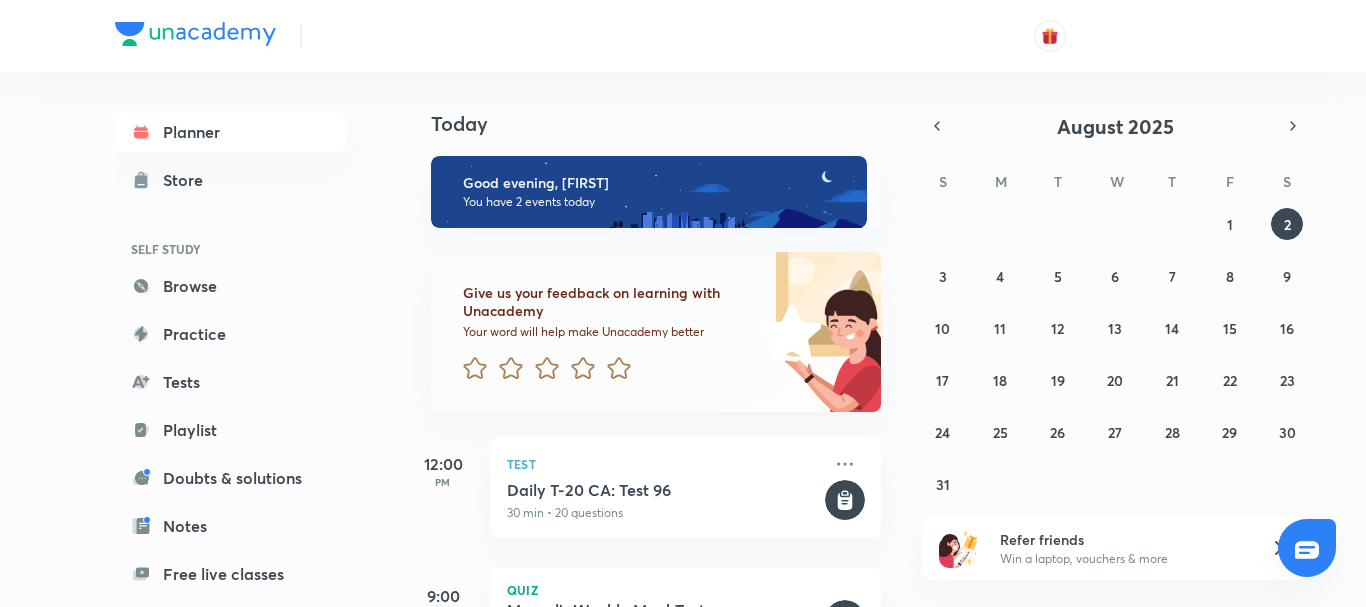 scroll, scrollTop: 0, scrollLeft: 0, axis: both 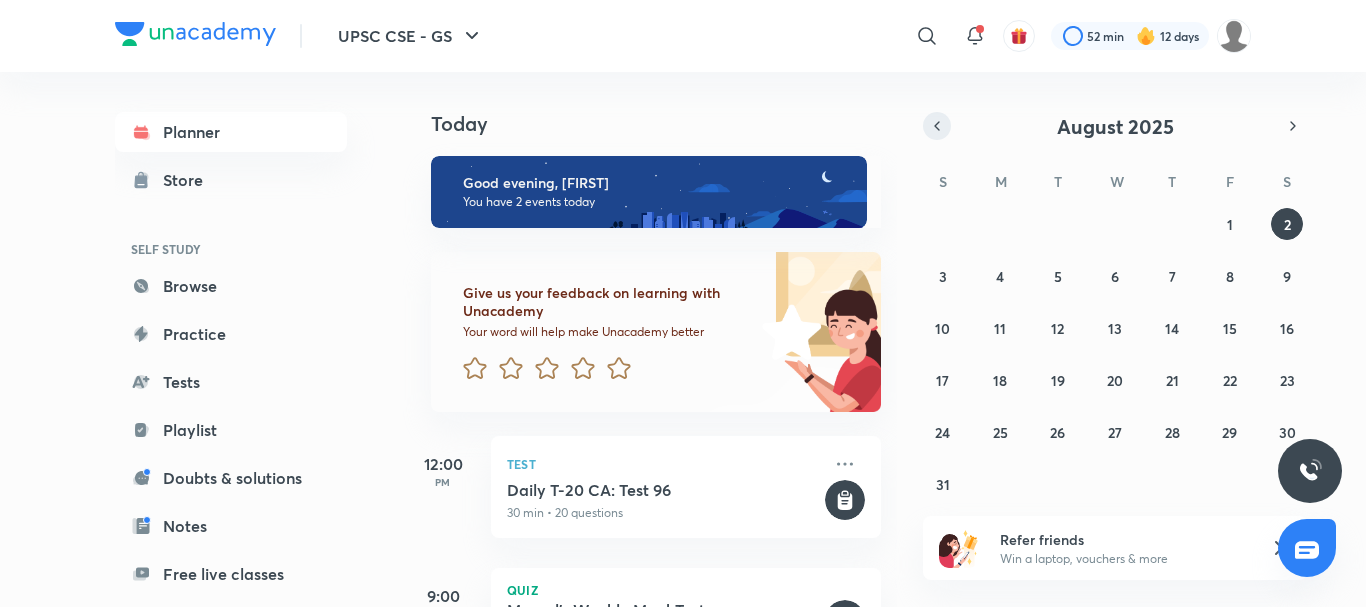 click 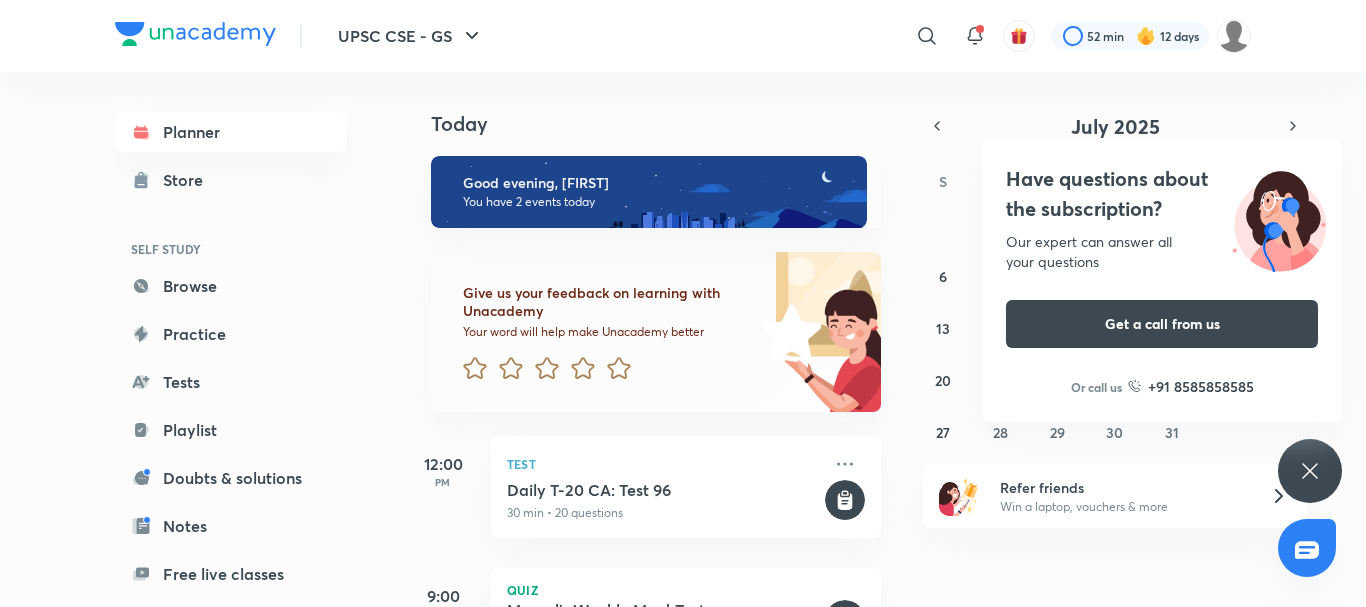 click 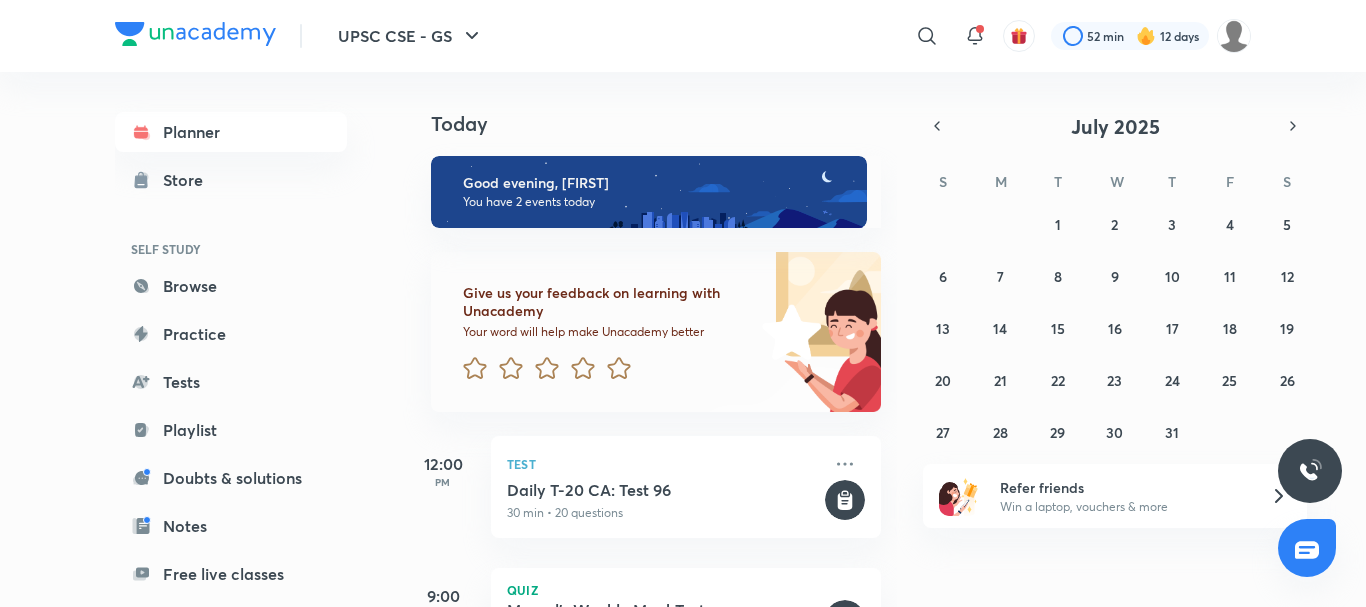click at bounding box center (1310, 471) 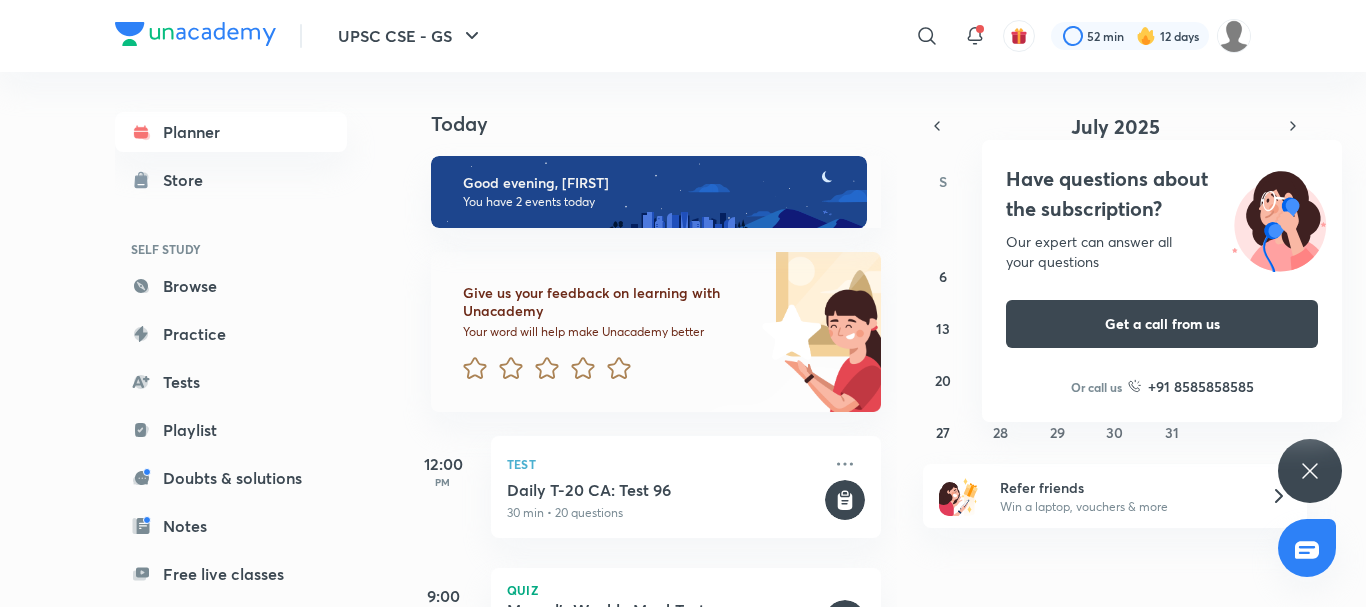 click 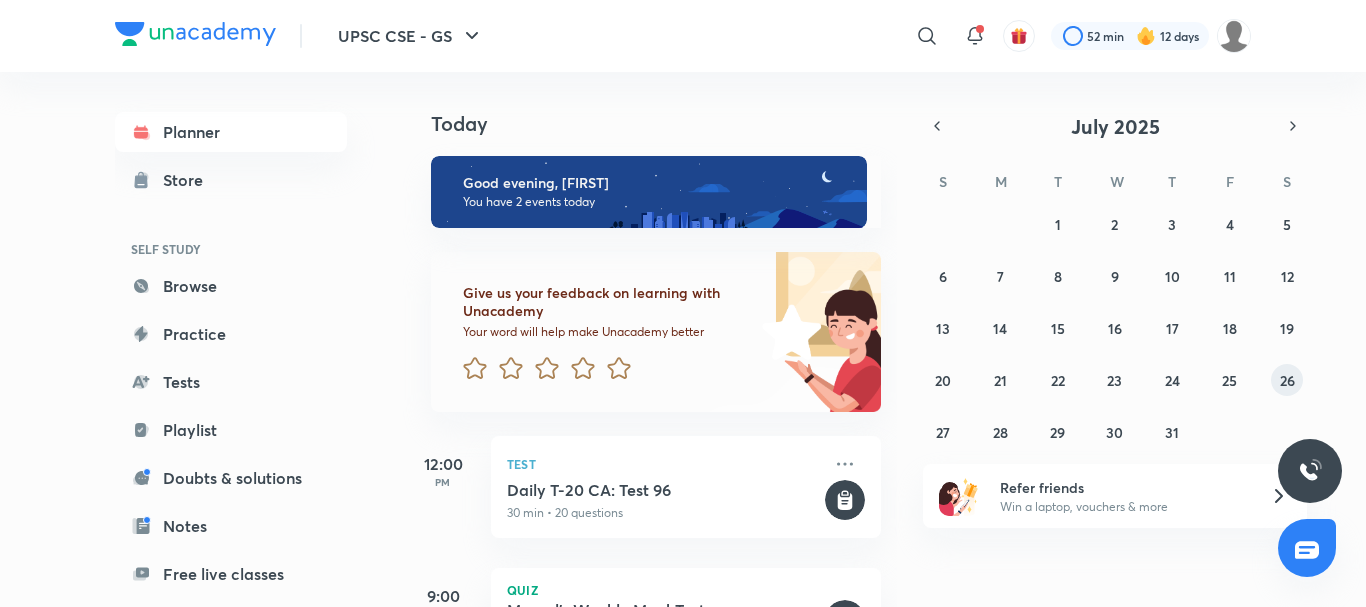 click on "26" at bounding box center [1287, 380] 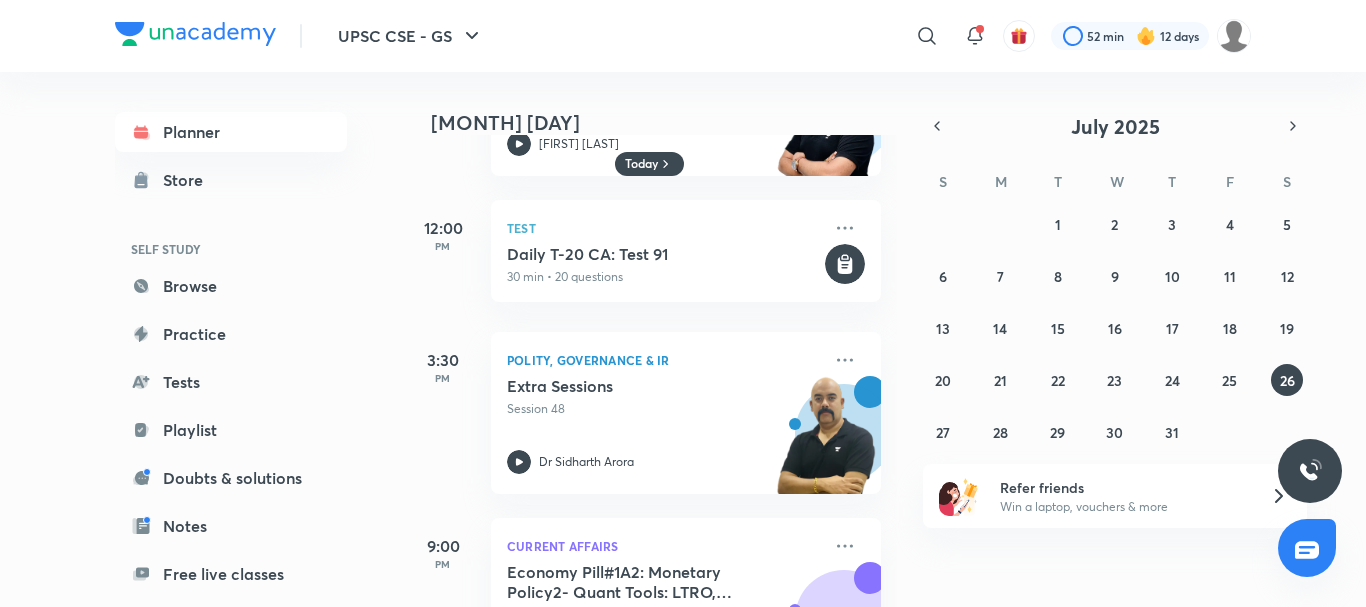 scroll, scrollTop: 250, scrollLeft: 0, axis: vertical 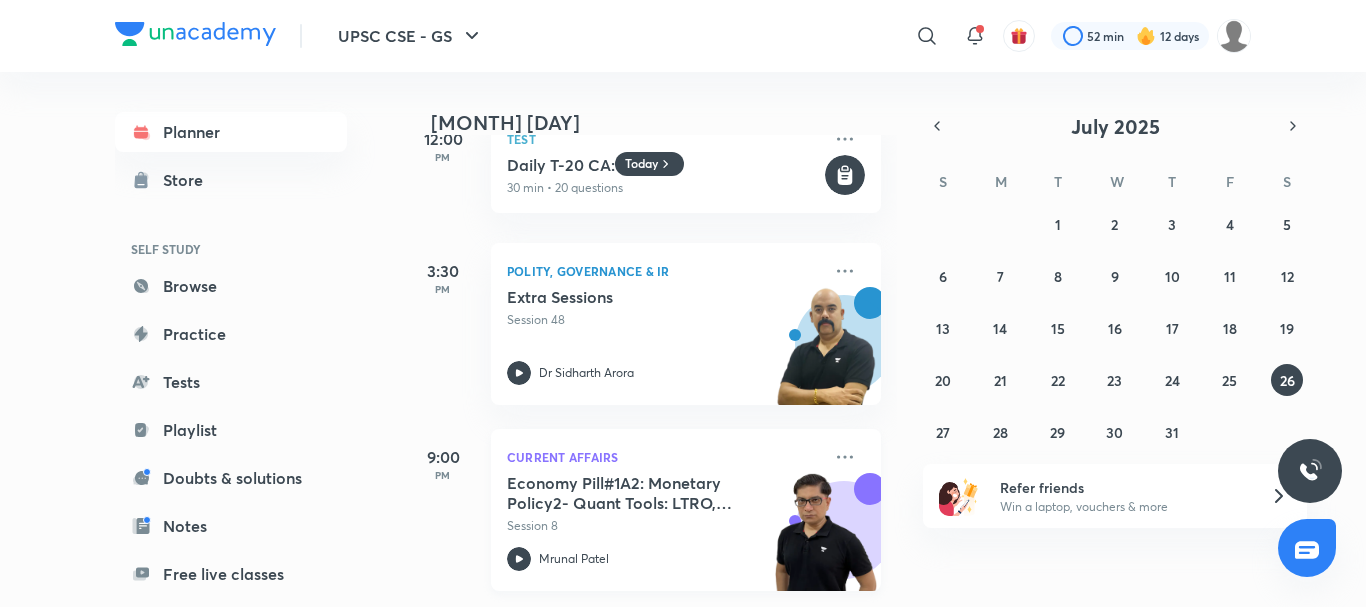 click on "Session 8" at bounding box center [664, 526] 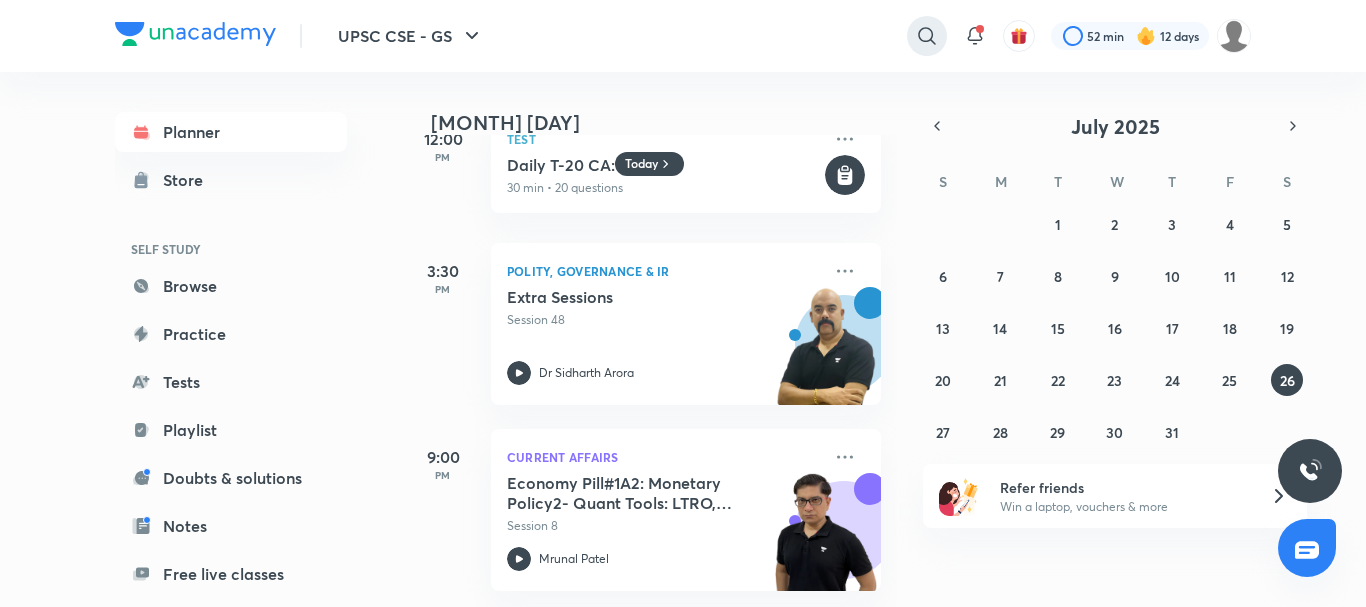 click 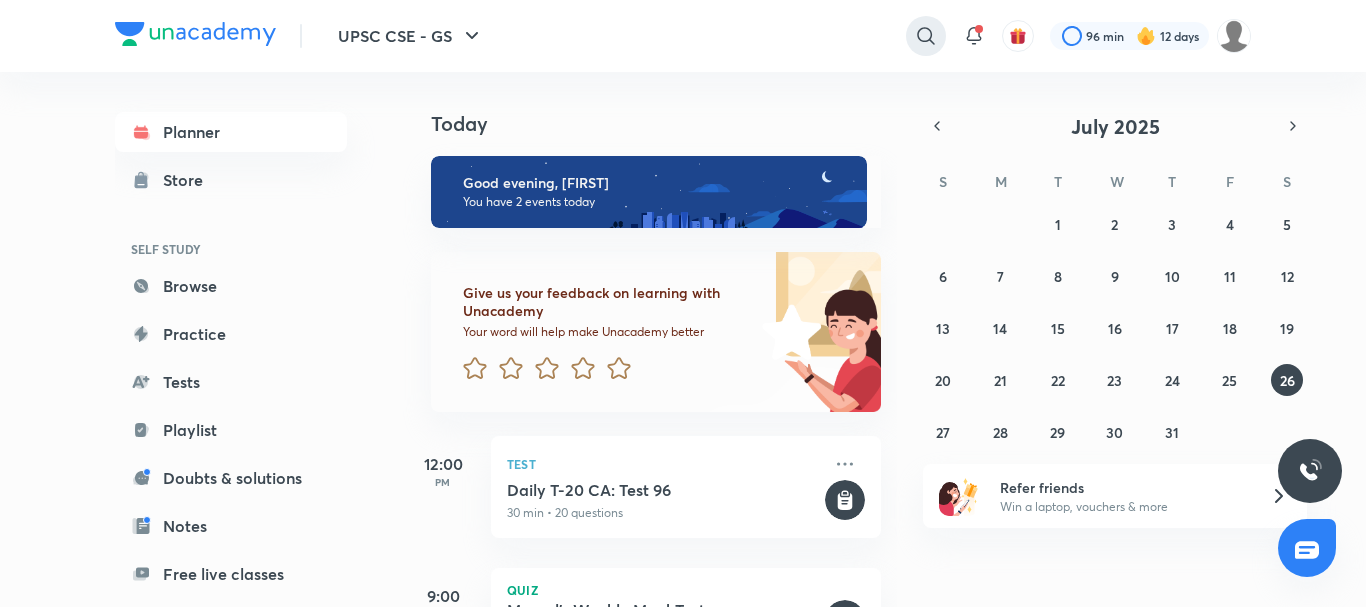 drag, startPoint x: 891, startPoint y: 35, endPoint x: 921, endPoint y: 39, distance: 30.265491 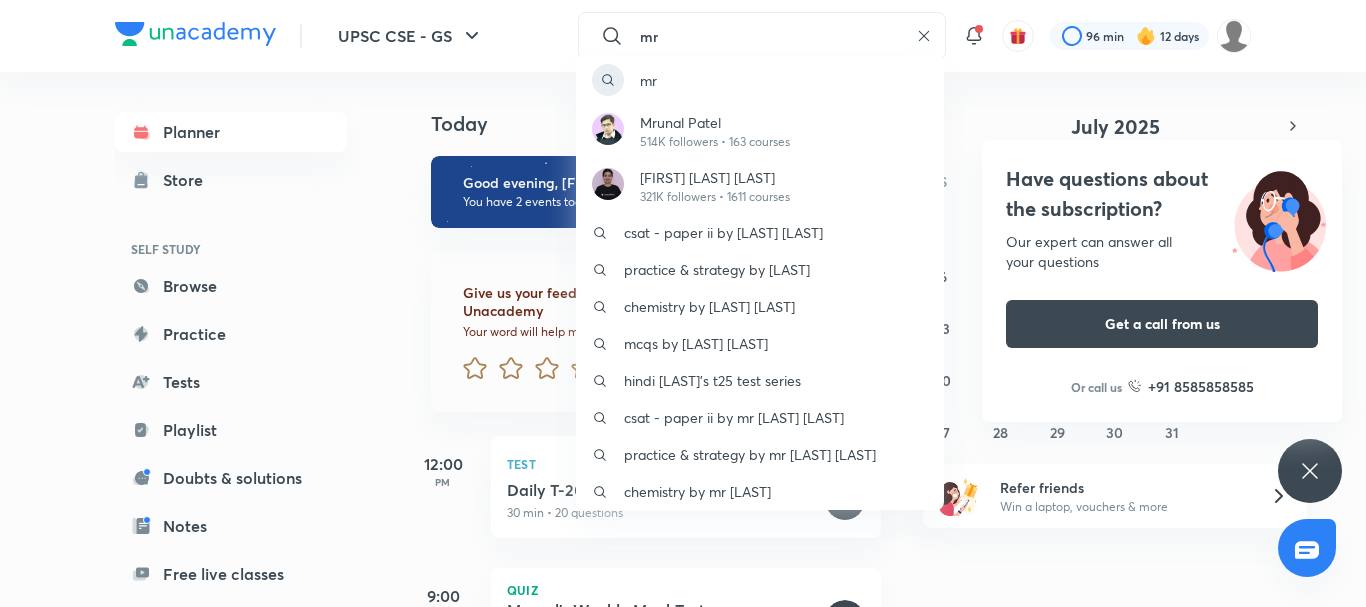 type on "mr" 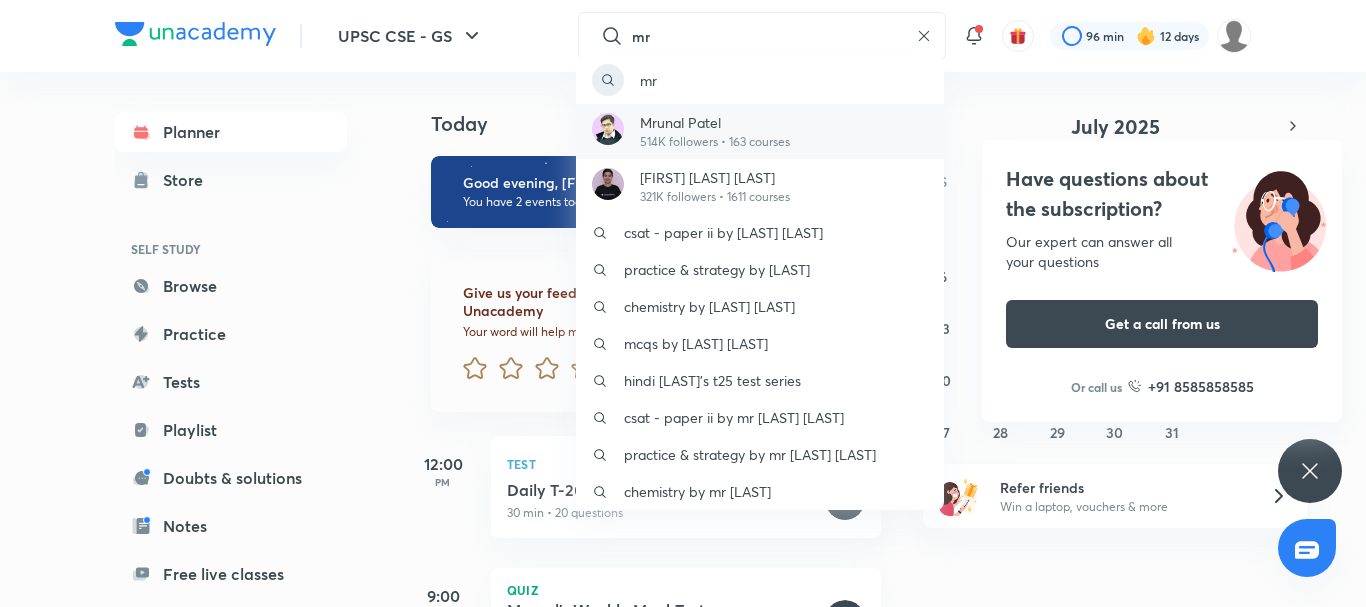 click on "514K followers • 163 courses" at bounding box center (715, 142) 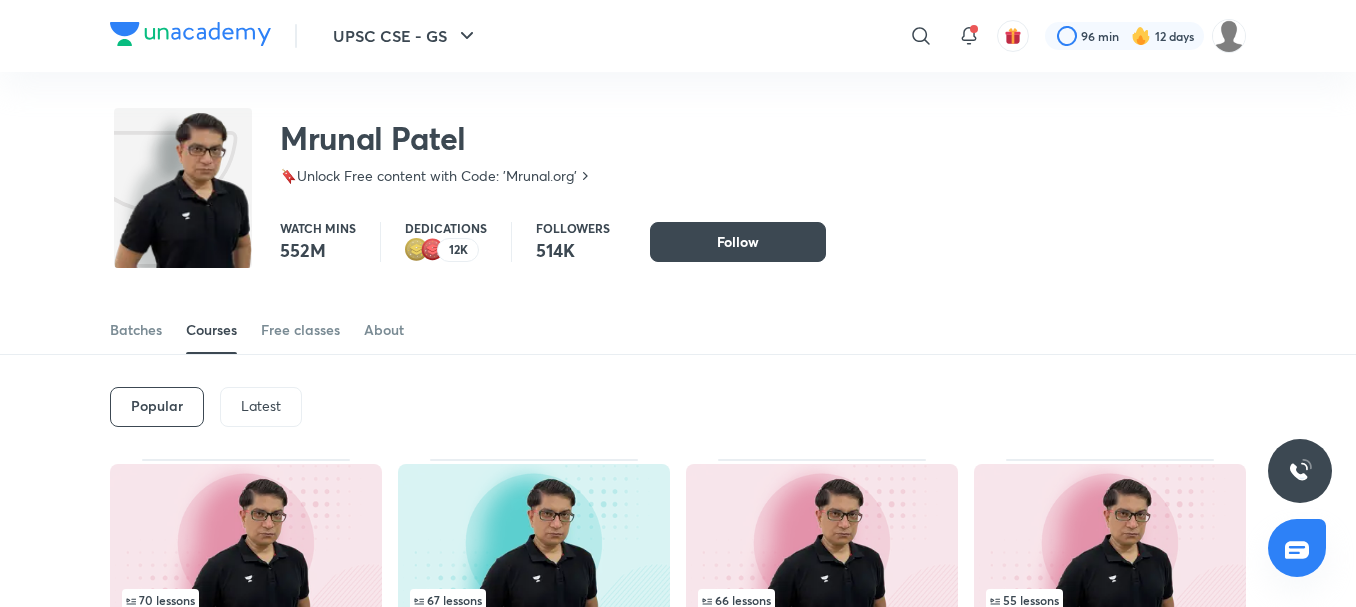 scroll, scrollTop: 0, scrollLeft: 0, axis: both 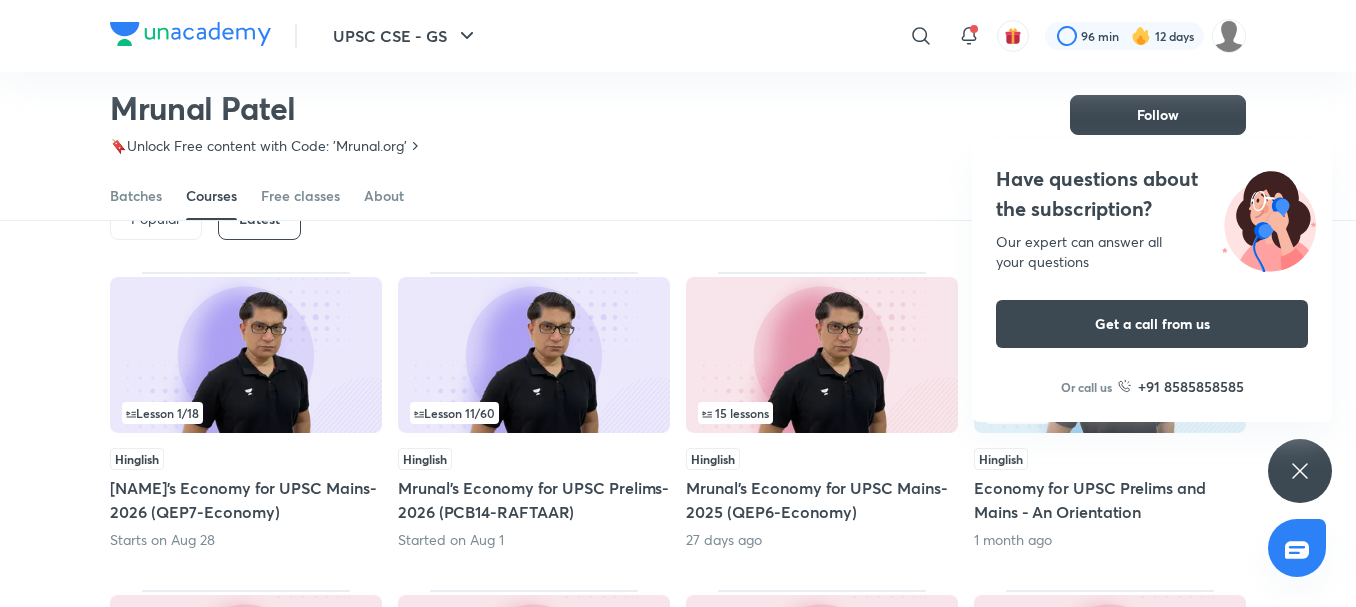 click on "Mrunal’s Economy for UPSC Prelims-2026 (PCB14-RAFTAAR)" at bounding box center (534, 500) 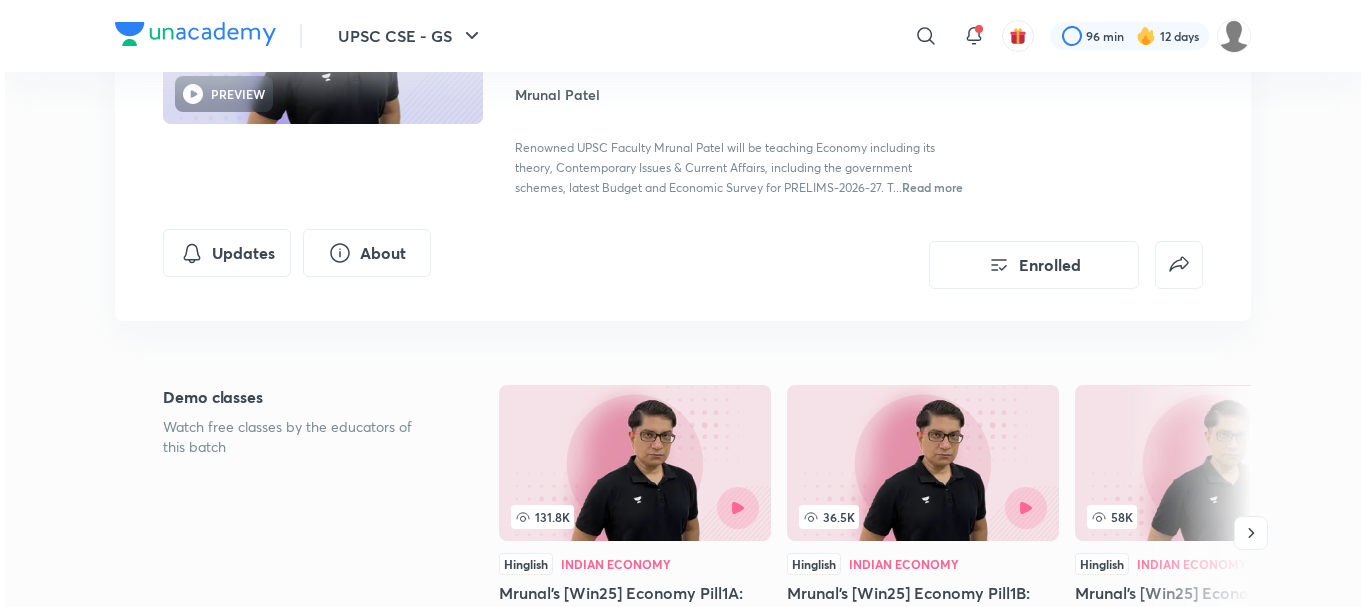 scroll, scrollTop: 200, scrollLeft: 0, axis: vertical 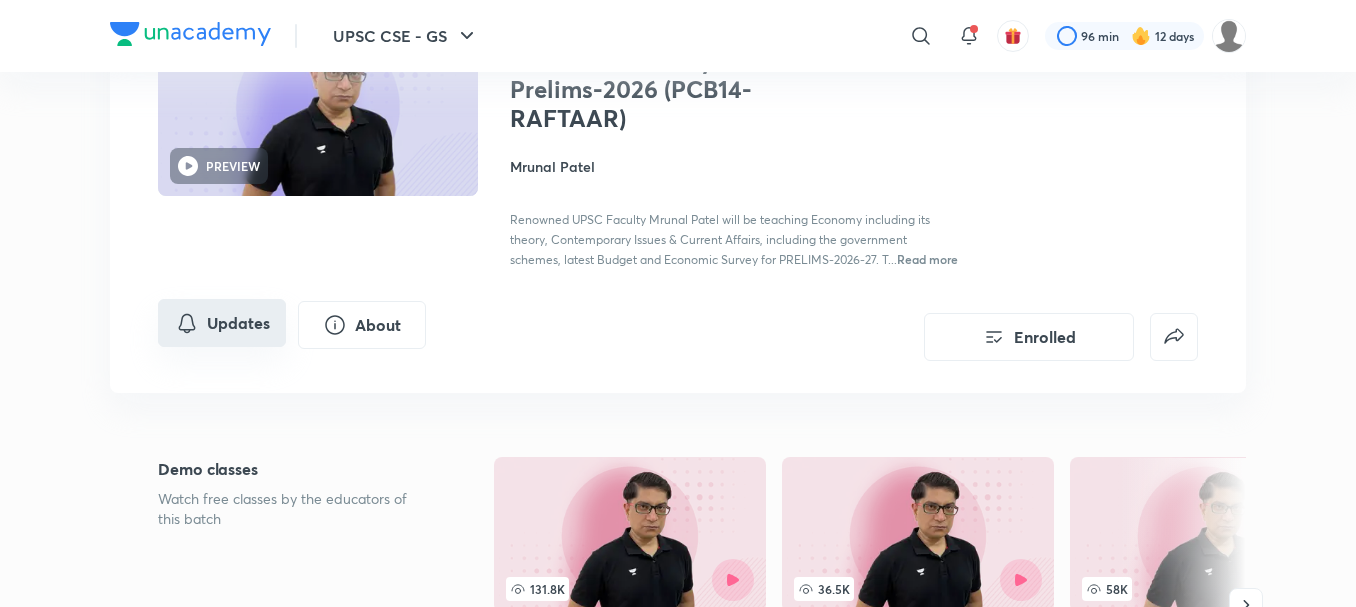click on "Updates" at bounding box center (222, 323) 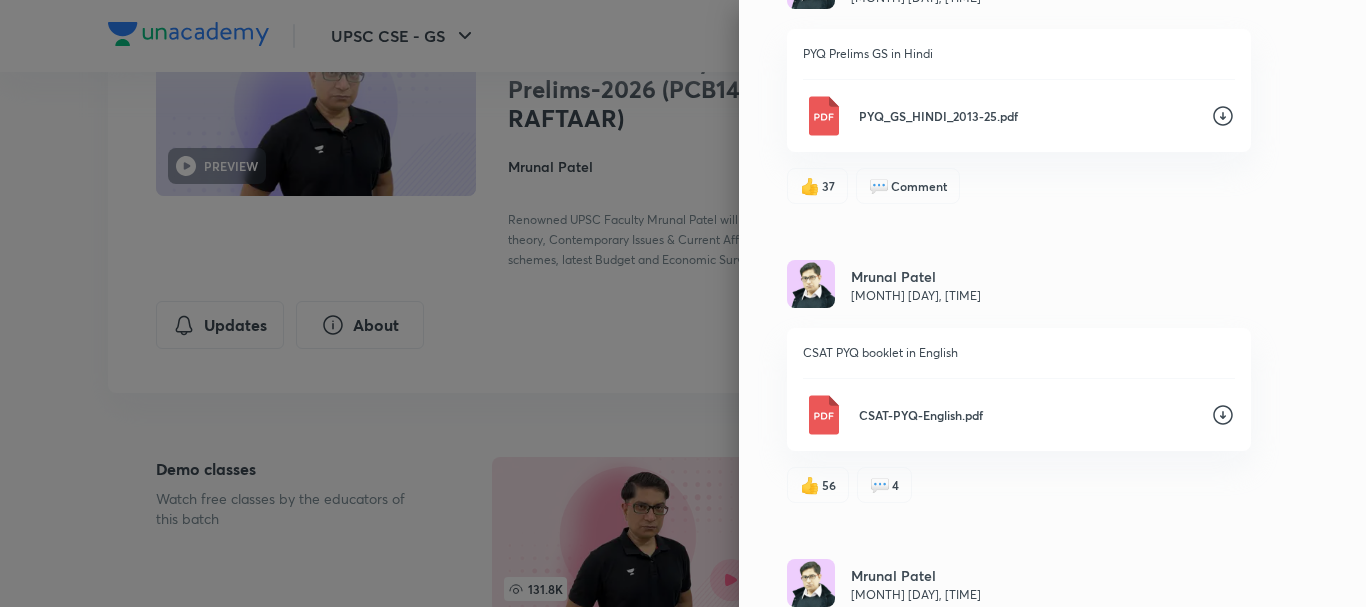 scroll, scrollTop: 8171, scrollLeft: 0, axis: vertical 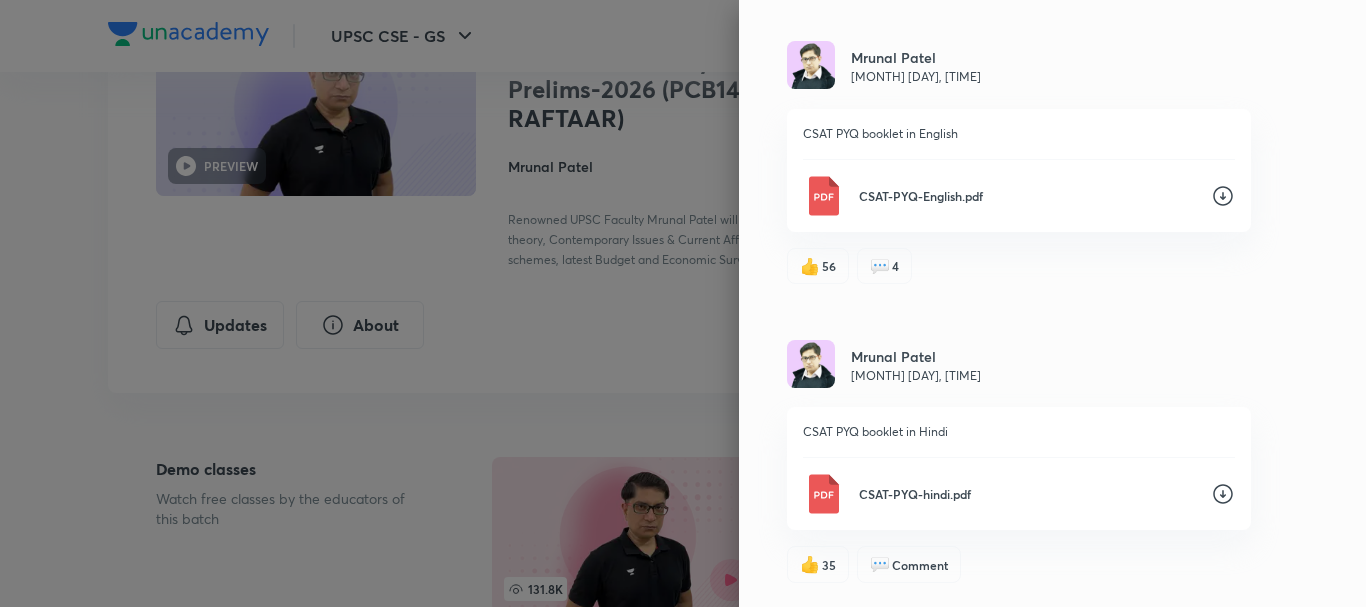 click 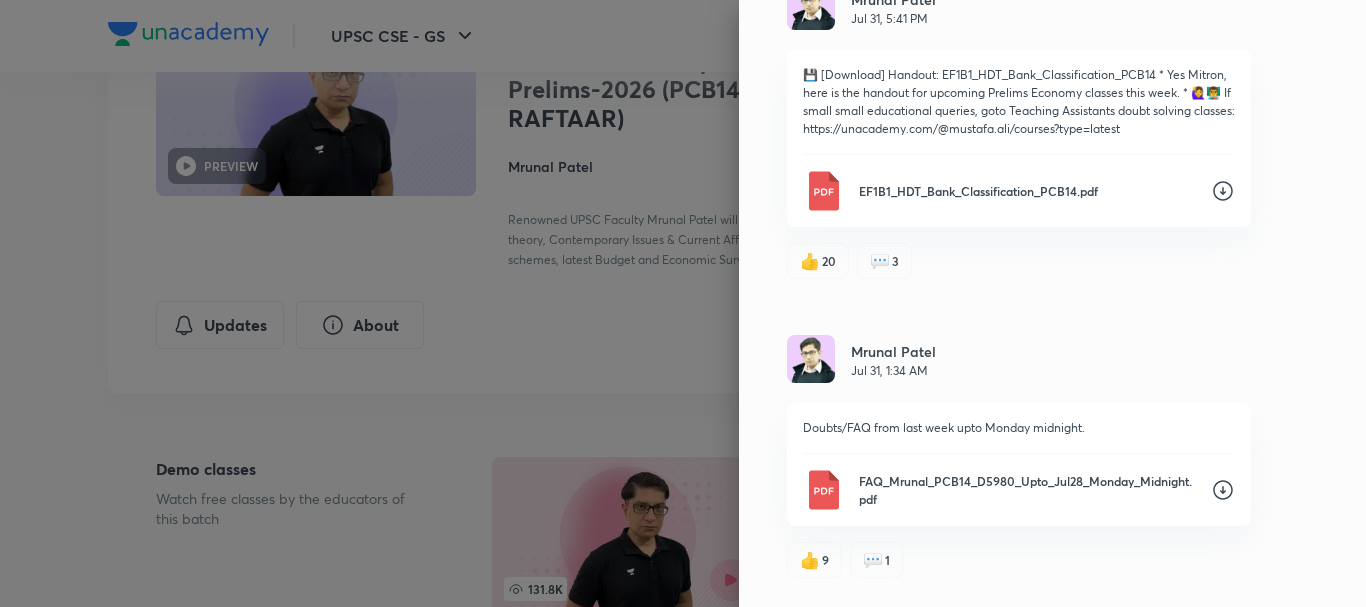 scroll, scrollTop: 1531, scrollLeft: 0, axis: vertical 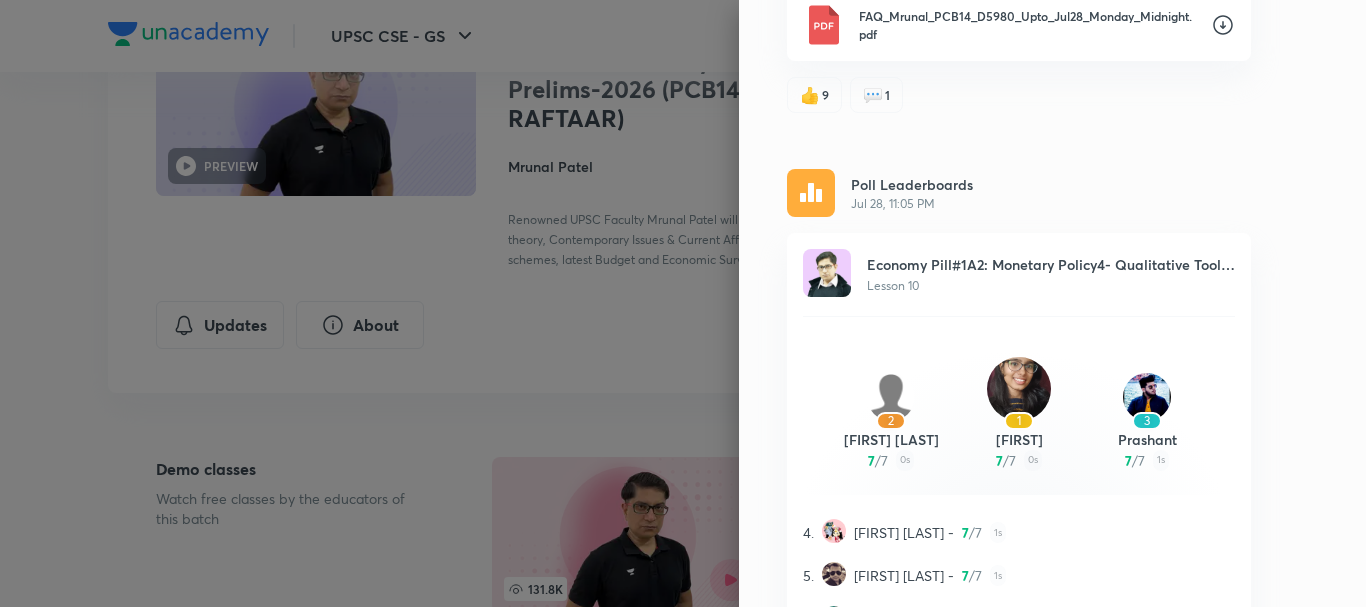 click on "Poll Leaderboards [MONTH] [DAY], [TIME] Economy Pill#1A2: Monetary Policy4- Qualitative Tools: PSL, LTV, MPC committee, Bi-Monthly Updates Lesson 10 2 [FIRST] [LAST] 7 / 7 0s 1 [FIRST] 7 / 7 0s 3 [FIRST] 7 / 7 1s 4. [FIRST] [LAST] - 7 / 7 1s 5. [FIRST] [LAST] - 7 / 7 1s 6. [FIRST] [LAST] - 7 / 7 1s" at bounding box center (1019, 417) 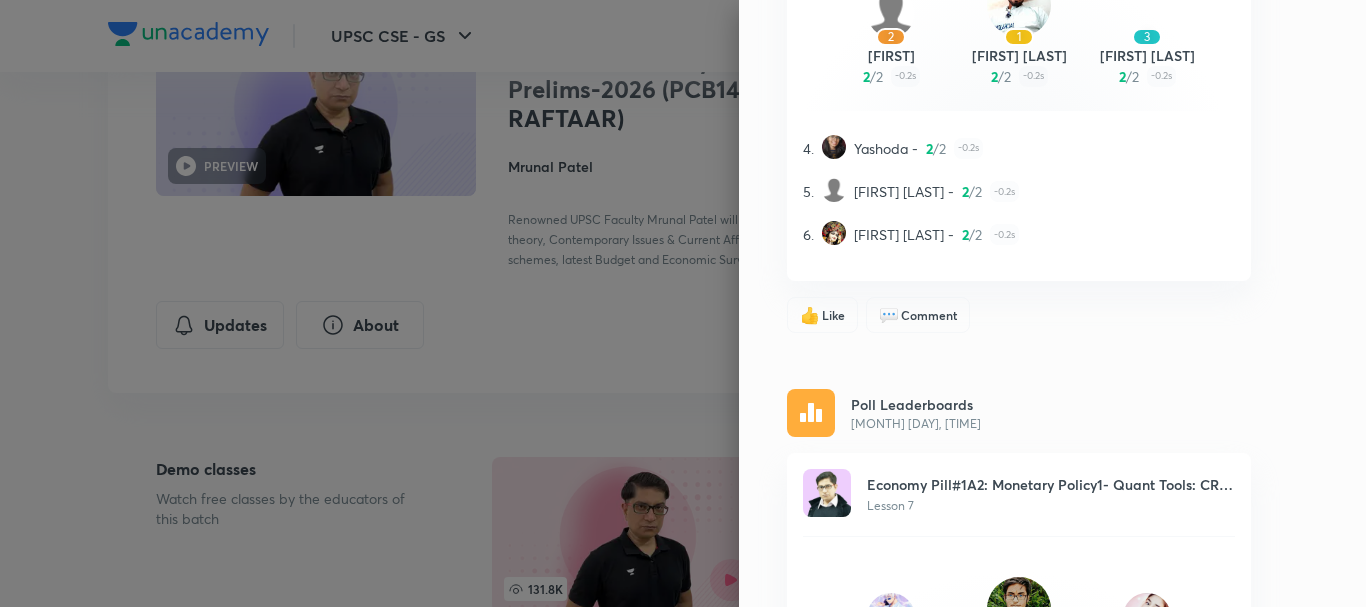 scroll, scrollTop: 4055, scrollLeft: 0, axis: vertical 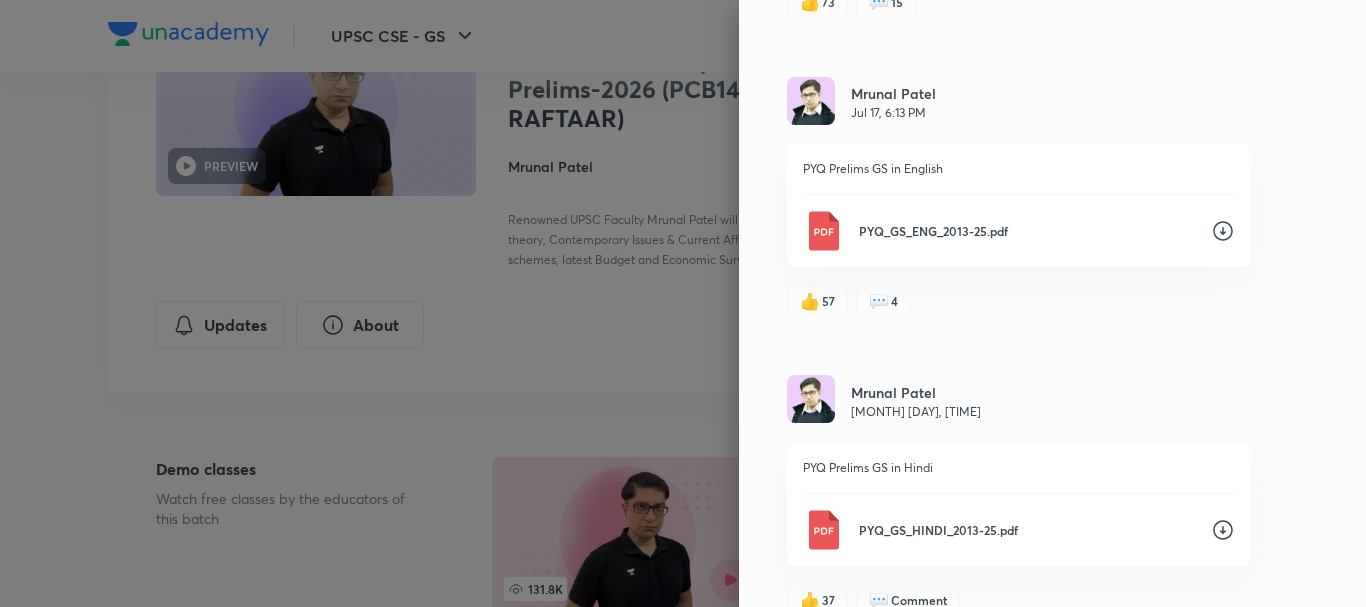 click 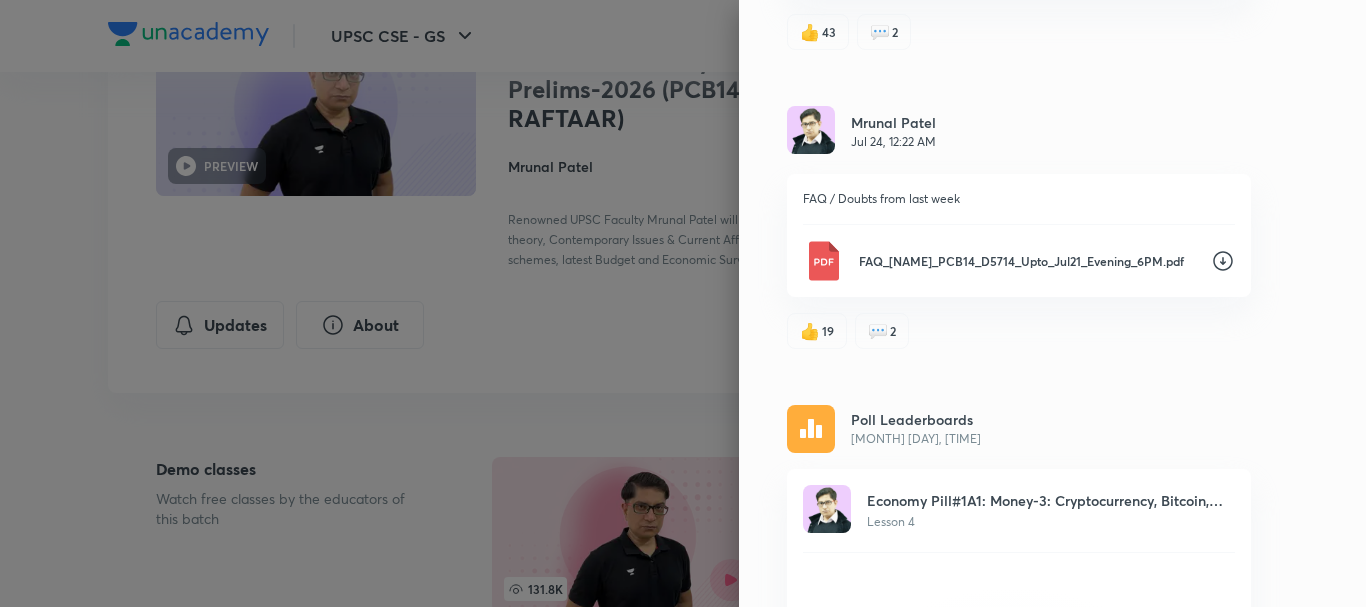 scroll, scrollTop: 4720, scrollLeft: 0, axis: vertical 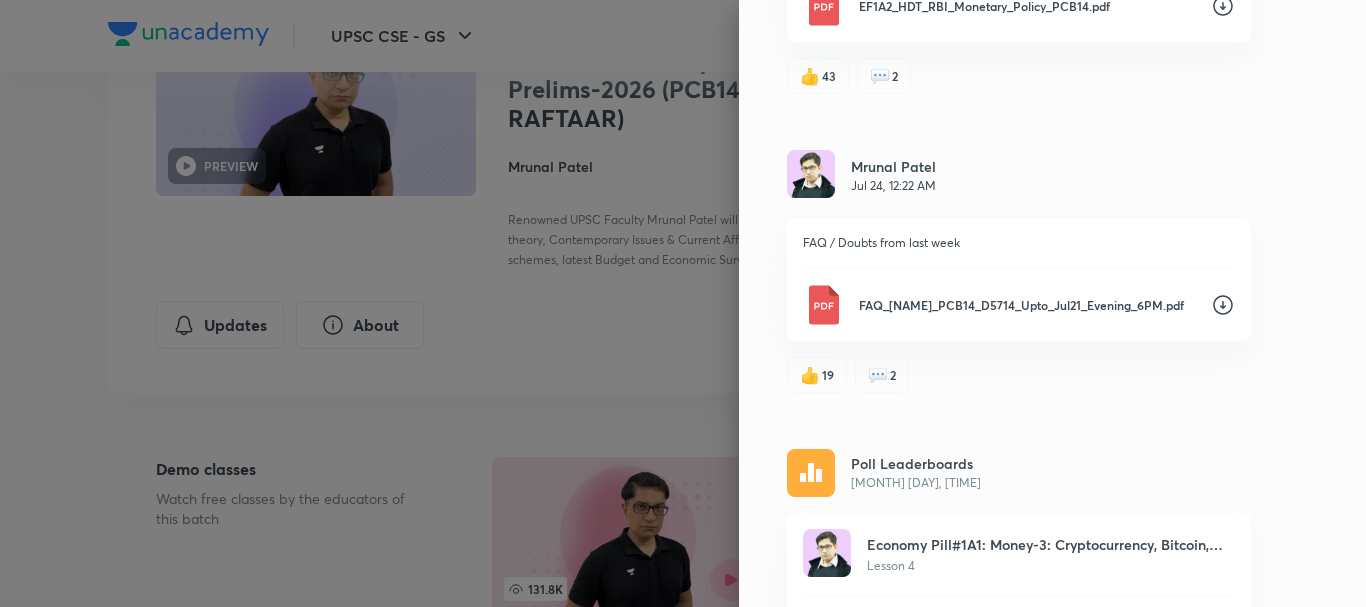 click on "Updates All updates Poll Leaderboards [MONTH] [DAY], [TIME] Economy Pill#1B1: Financial Intermediaries Classification- NBFCs Lesson 13 2 [FIRST] [LAST] 1 / 1 -0.2s 1 [FIRST] [LAST] 1 / 1 -0.2s 3 [FIRST] [LAST] 1 / 1 -0.2s 4. [FIRST] [LAST] - 1 / 1 -0.2s 5. [FIRST] [LAST] - 1 / 1 -0.2s 6. [FIRST] [LAST] - 1 / 1 -0.2s 👍 2 💬 Comment Poll Leaderboards [MONTH] [DAY], [TIME] Economy Pill#1B1: Financial Intermediaries Classification- Bank NBFCs Lesson 12 2 [FIRST] [LAST] 2 / 2 -0.3s 1 [FIRST] [LAST] 2 / 2 -0.3s 3 [FIRST] [LAST] 2 / 2 -0.3s 4. [FIRST] [LAST] - 2 / 2 -0.3s 5. [FIRST] [LAST] - 2 / 2 -0.3s 6. [FIRST] [LAST] - 2 / 2 -0.3s 👍 Like 💬 Comment [FIRST] [LAST] [MONTH] [DAY], [TIME] 💾 [Download] Handout: EF1B1_HDT_Bank_Classification_PCB14
* Yes Mitron, here is the handout for upcoming Prelims Economy classes this week.
* 🙋‍♀️👨‍🏫 If small small educational queries, goto Teaching Assistants doubt solving classes: https://unacademy.com/@[NAME]/courses?type=latest EF1B1_HDT_Bank_Classification_PCB14.pdf 👍 20 💬 3 [FIRST] [LAST] 9" at bounding box center [1052, 303] 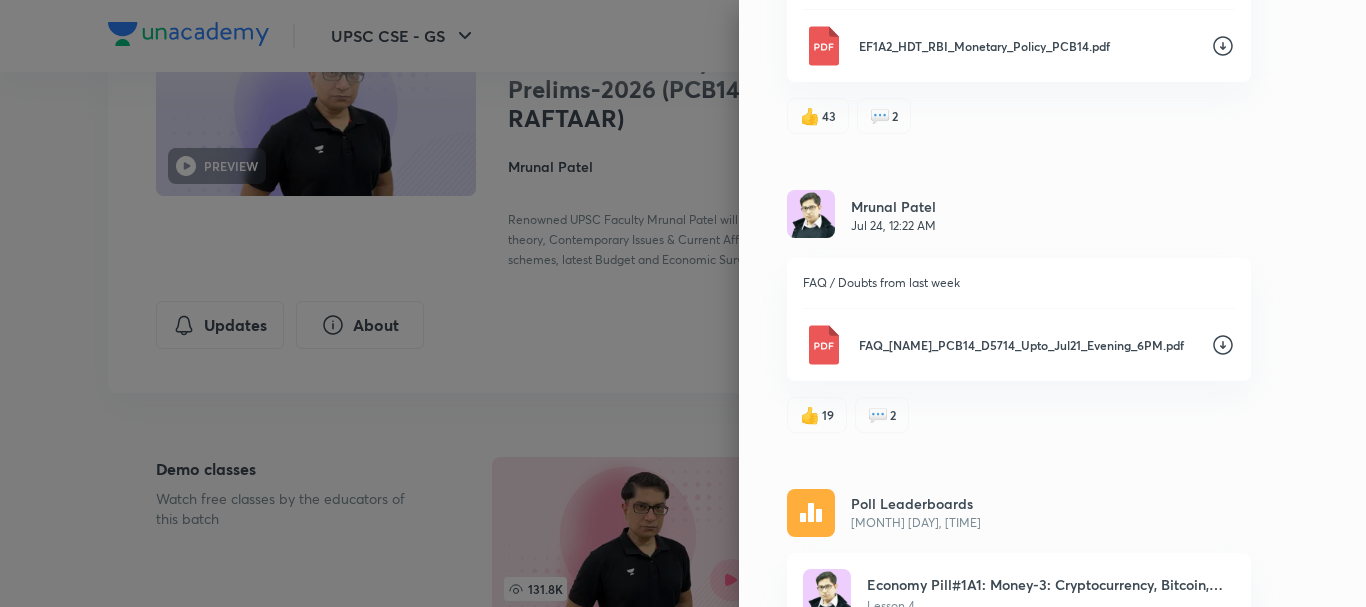 click 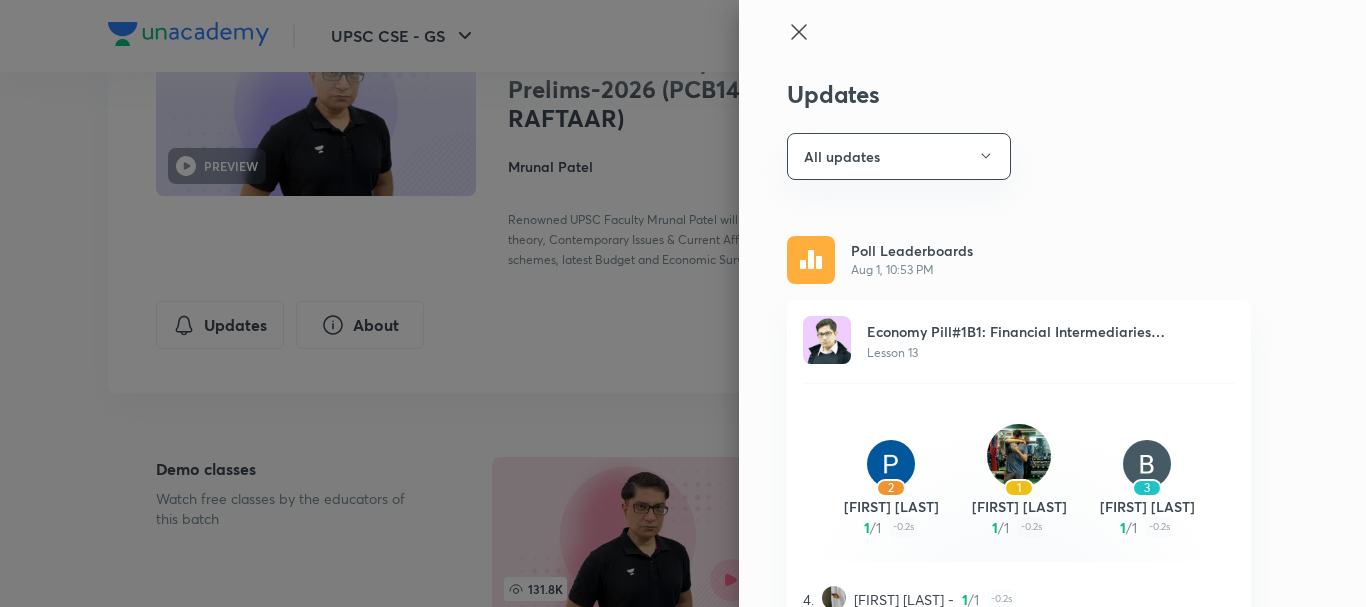 scroll, scrollTop: 0, scrollLeft: 0, axis: both 